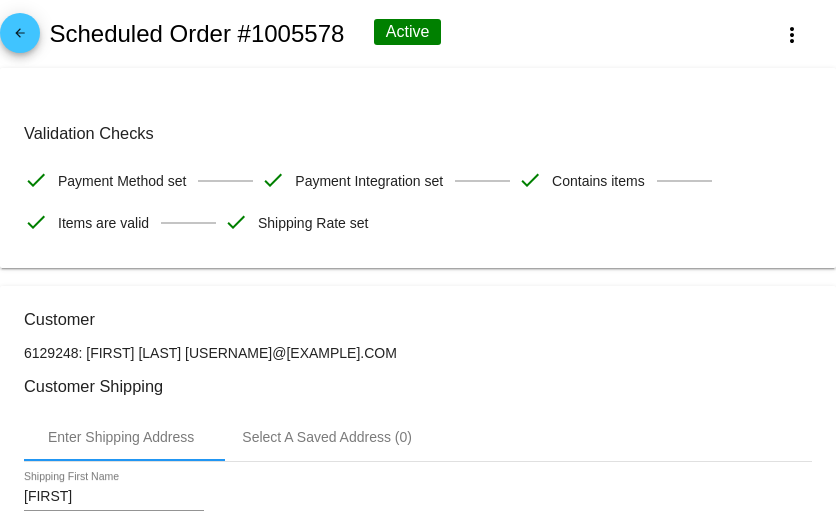 scroll, scrollTop: 0, scrollLeft: 0, axis: both 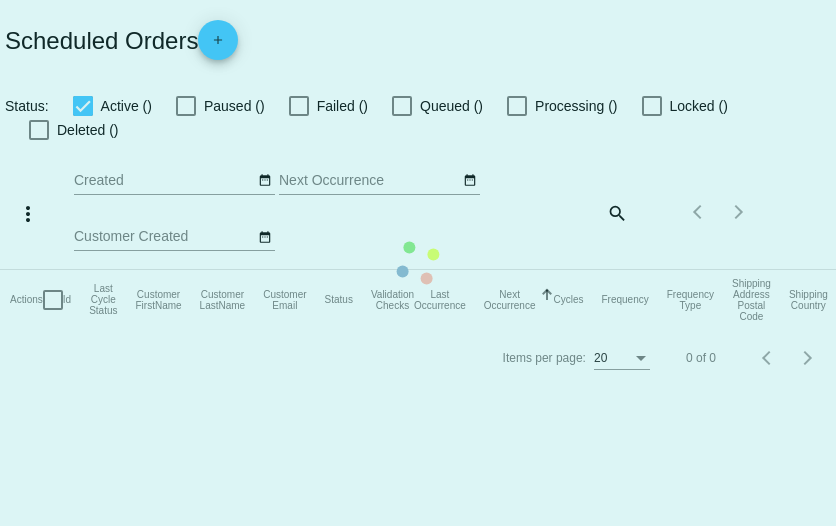 checkbox on "true" 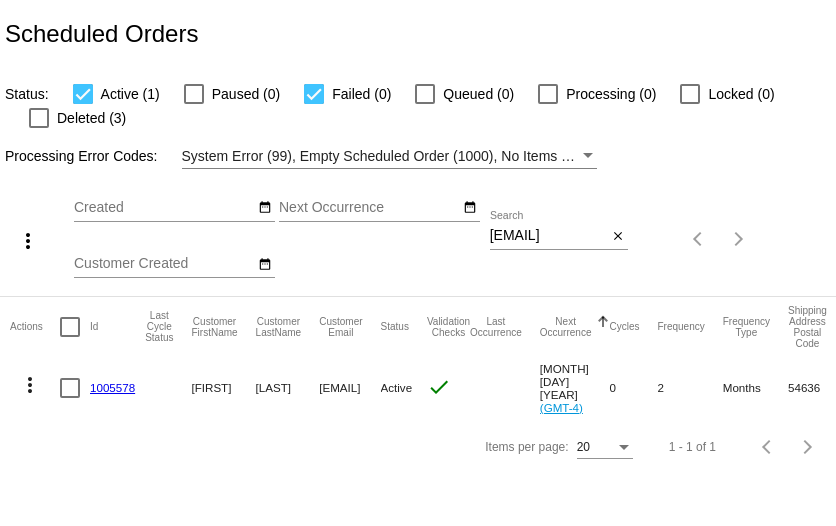 click on "susanwj07@hotmail.com" at bounding box center (548, 236) 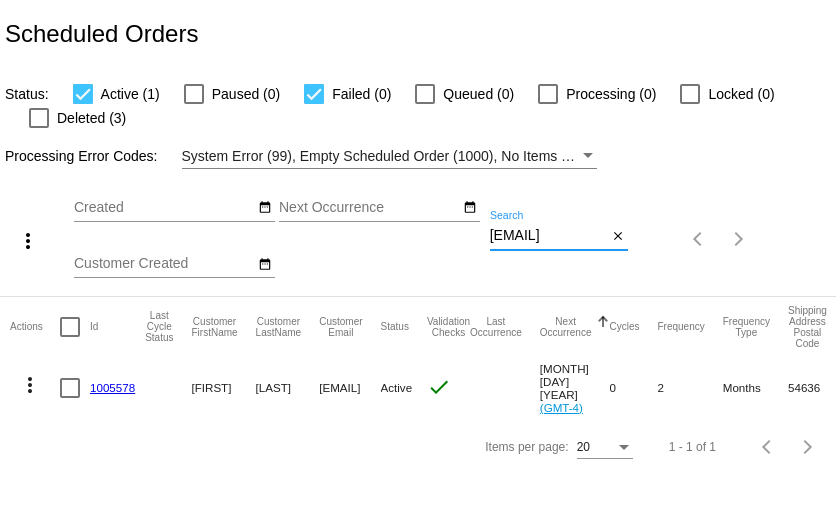 click on "susanwj07@hotmail.com" at bounding box center [548, 236] 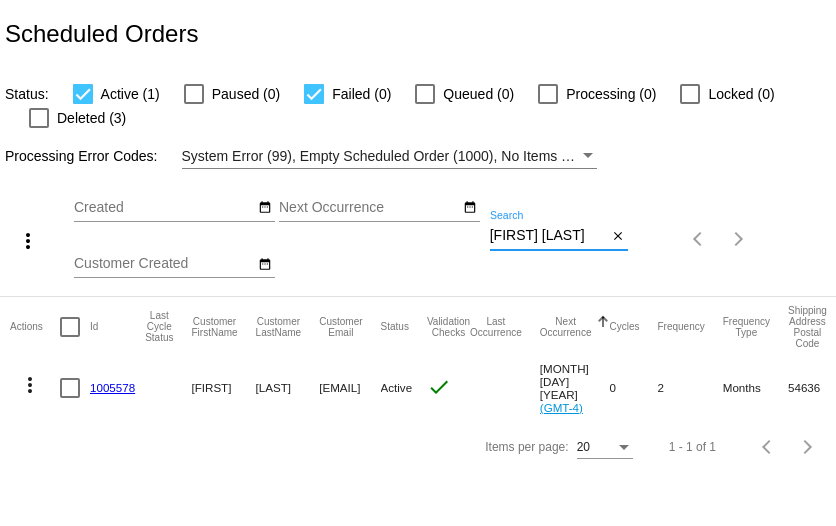 scroll, scrollTop: 0, scrollLeft: 0, axis: both 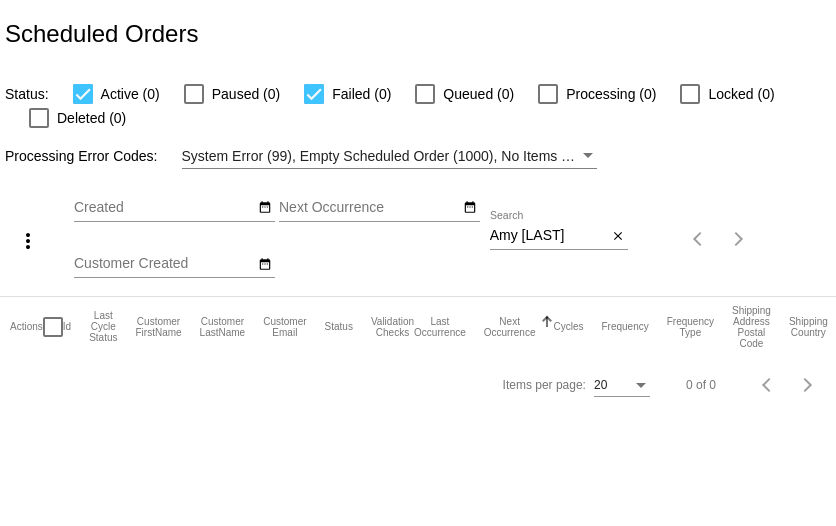 click on "Amy ZIMMERMAN" at bounding box center (548, 236) 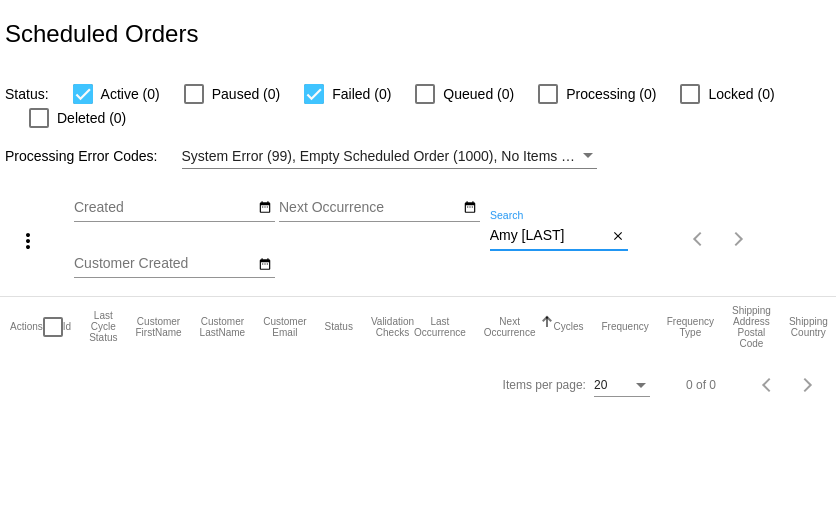 click on "Amy ZIMMERMAN" at bounding box center [548, 236] 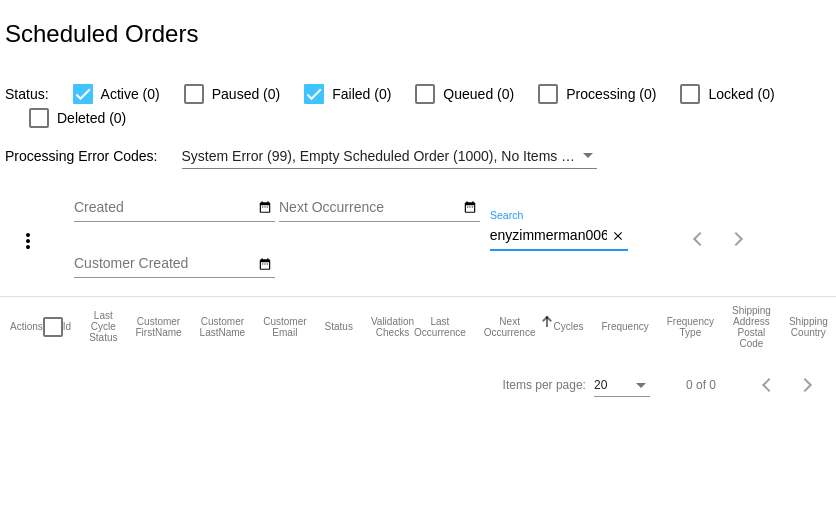 scroll, scrollTop: 0, scrollLeft: 85, axis: horizontal 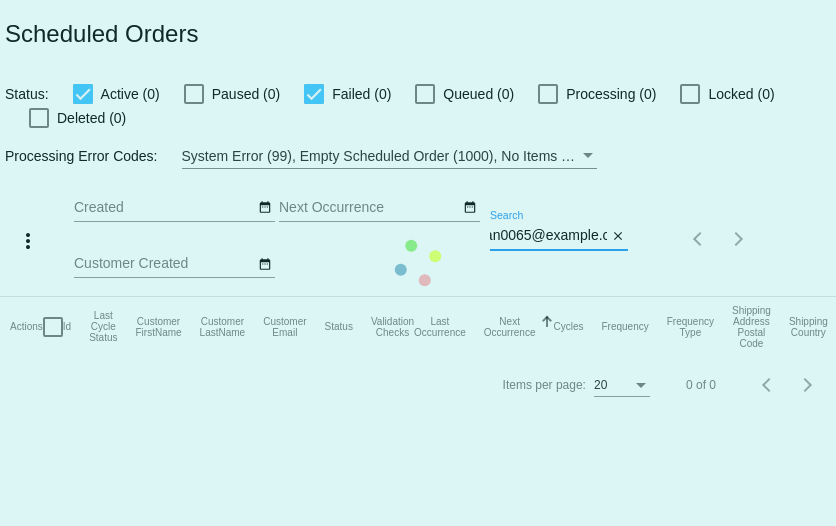 type on "[EMAIL]" 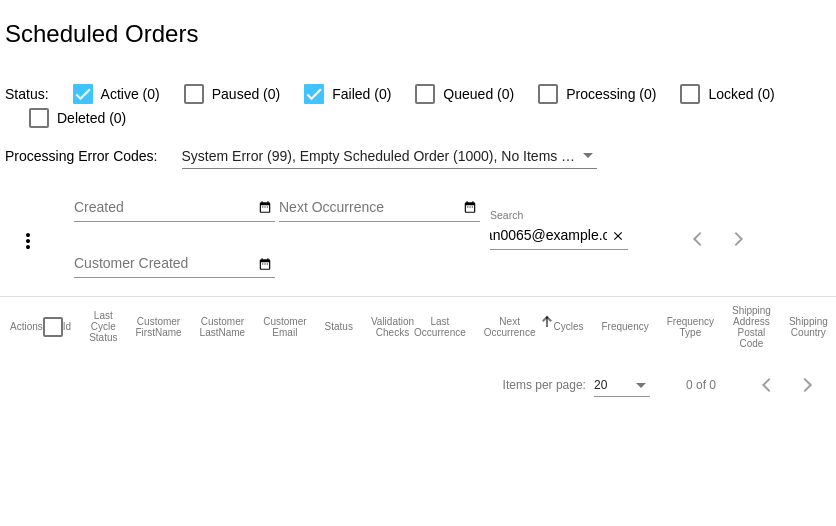 scroll, scrollTop: 0, scrollLeft: 0, axis: both 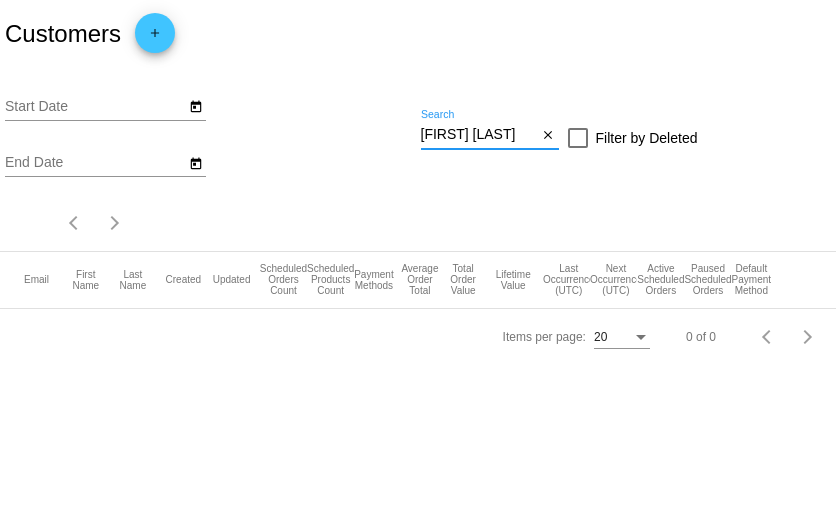 click on "[FIRST] [LAST]" at bounding box center (479, 135) 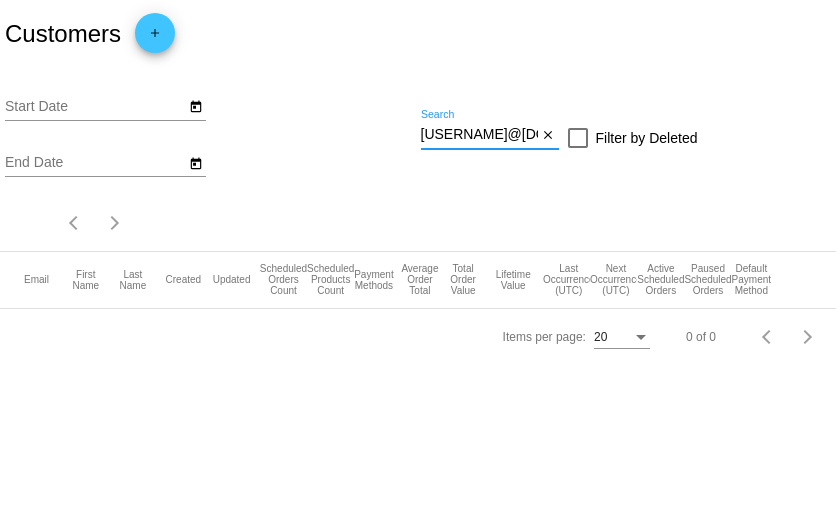 scroll, scrollTop: 0, scrollLeft: 85, axis: horizontal 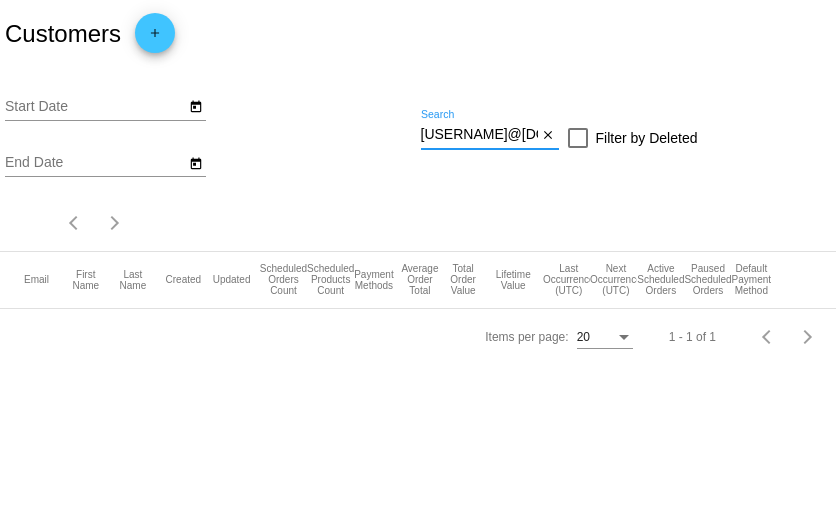 click on "[EMAIL]" at bounding box center (479, 135) 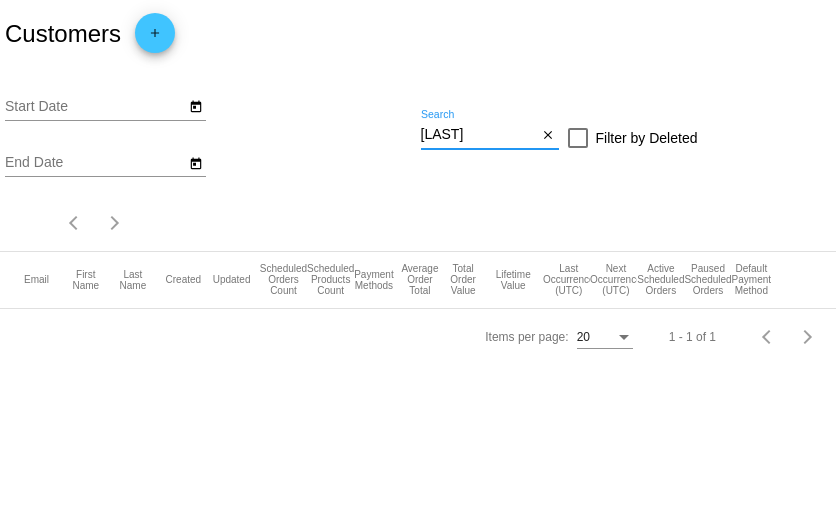 type on "Zimmerman" 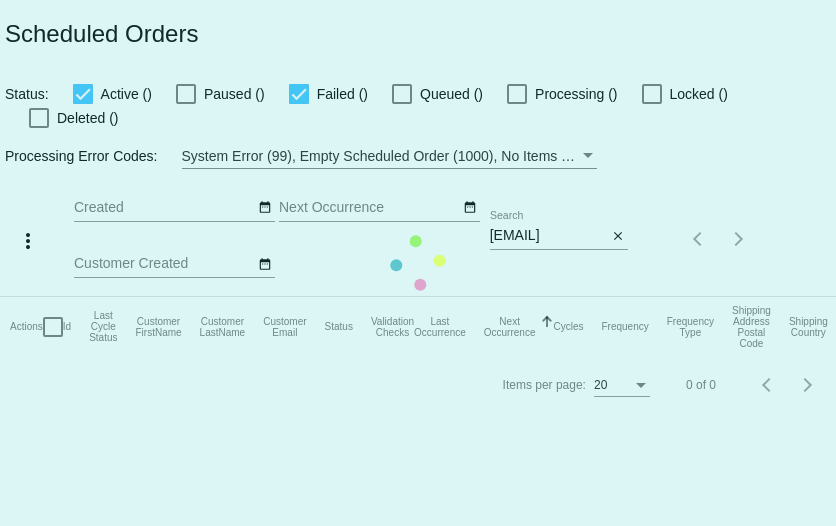 scroll, scrollTop: 0, scrollLeft: 0, axis: both 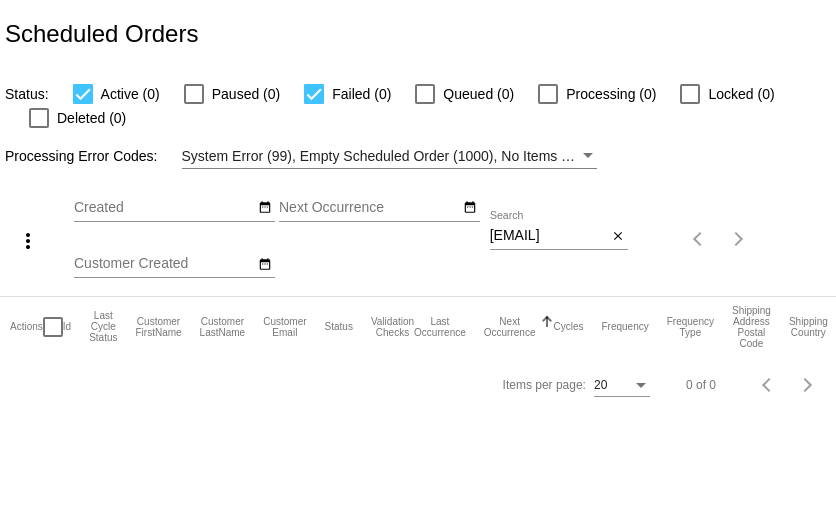 click on "[EMAIL]
Search" 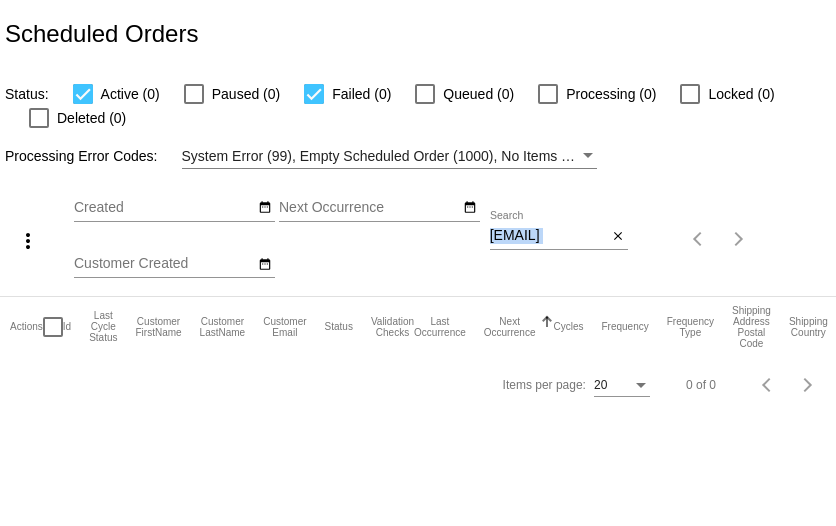 click on "[EMAIL]
Search" 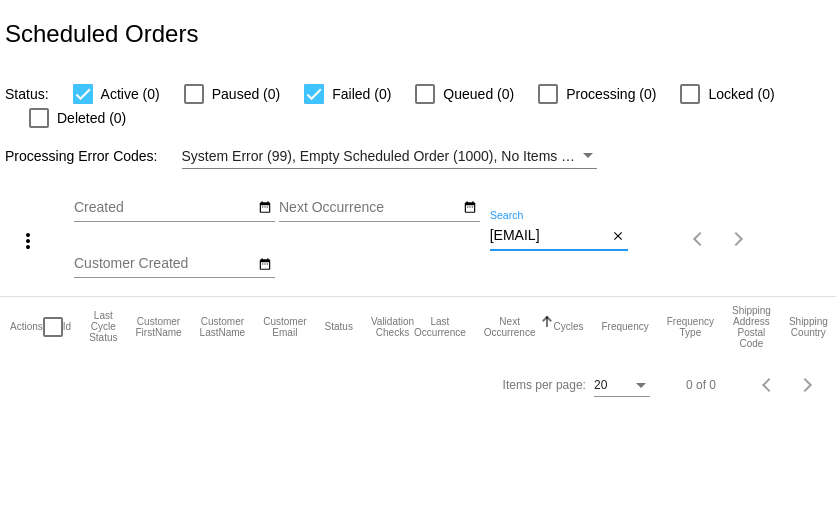 scroll, scrollTop: 0, scrollLeft: 85, axis: horizontal 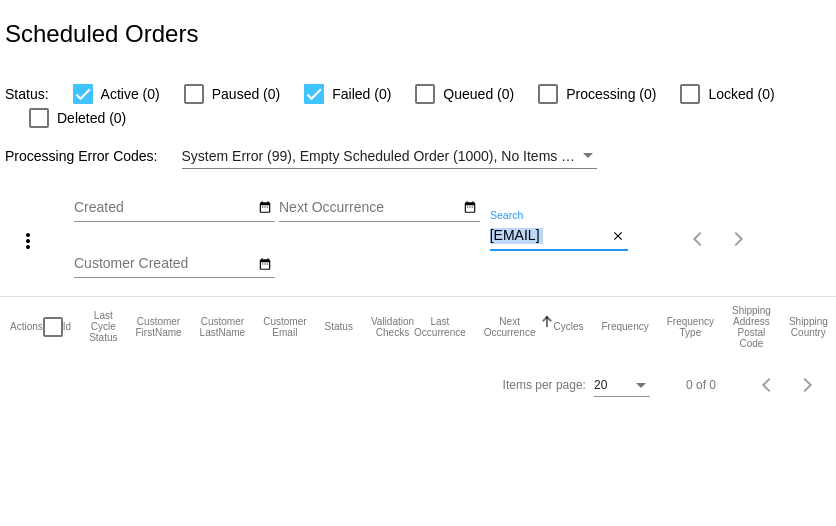 click on "enyzimmerman0065@gmail.com
Search" 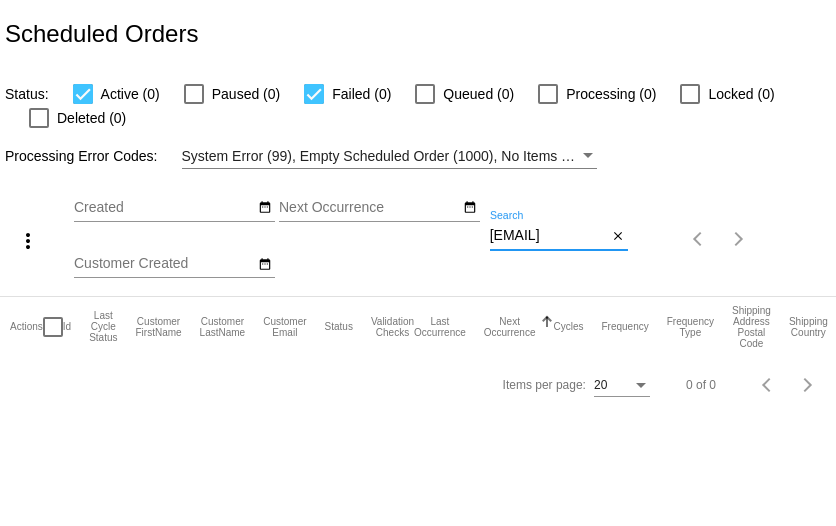 click on "enyzimmerman0065@gmail.com" at bounding box center (548, 236) 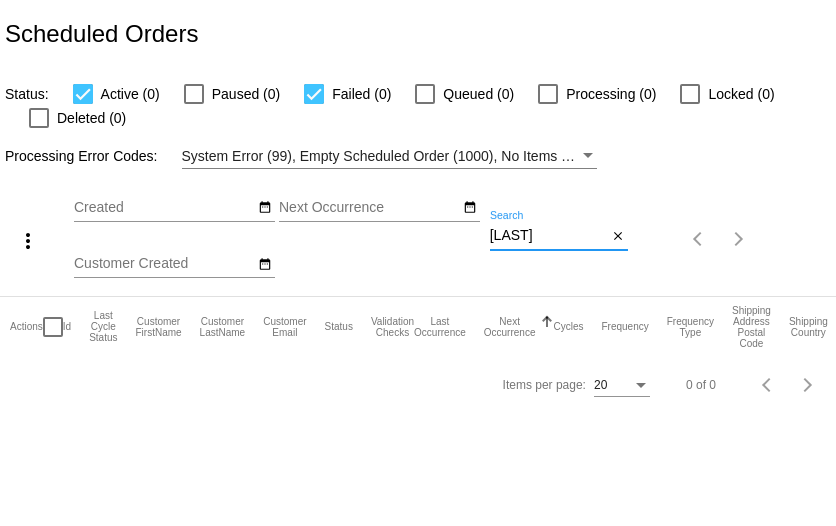 scroll, scrollTop: 0, scrollLeft: 0, axis: both 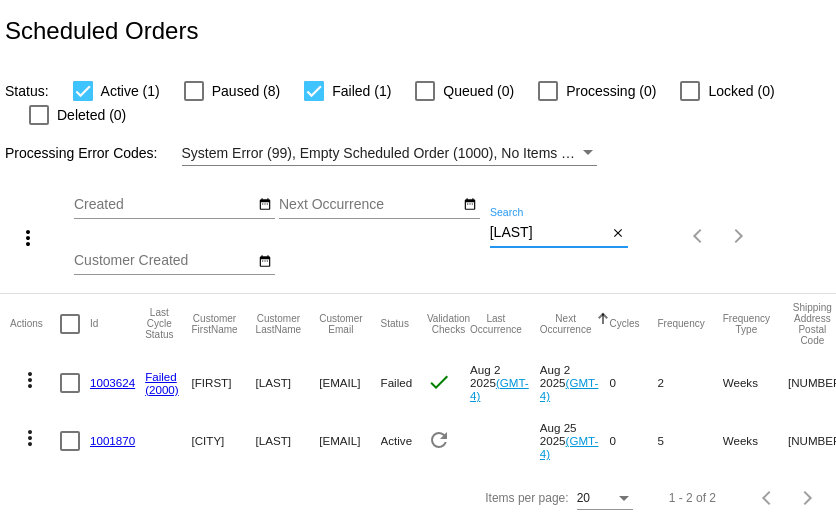 click on "Zimmerman" at bounding box center [548, 233] 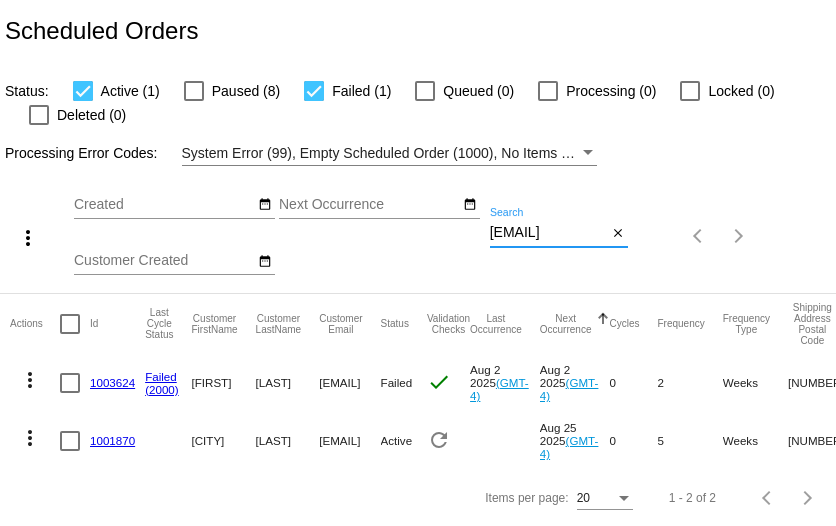 scroll, scrollTop: 0, scrollLeft: 85, axis: horizontal 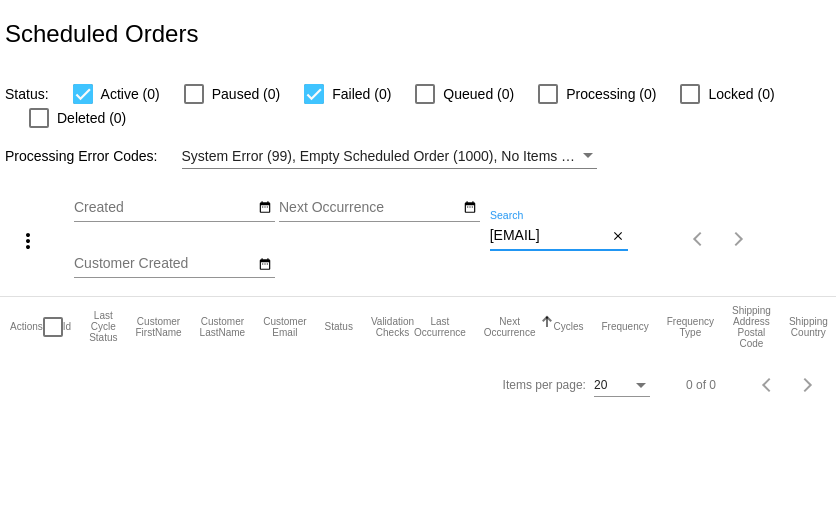 click on "zimmerman0065@gmail.com" at bounding box center [548, 236] 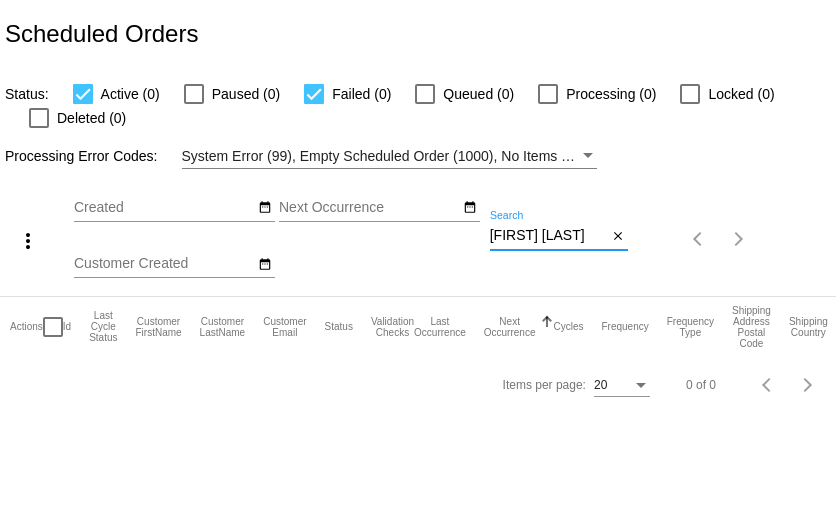 type on "Sherif Mikhael" 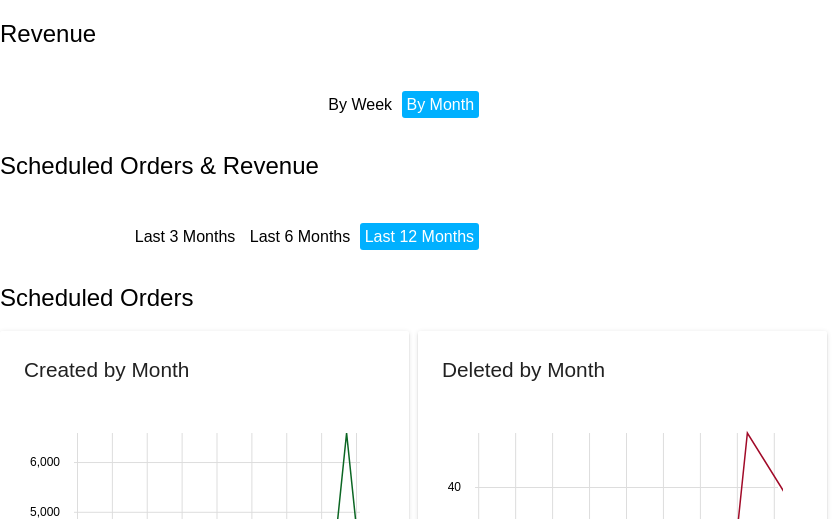 scroll, scrollTop: 0, scrollLeft: 0, axis: both 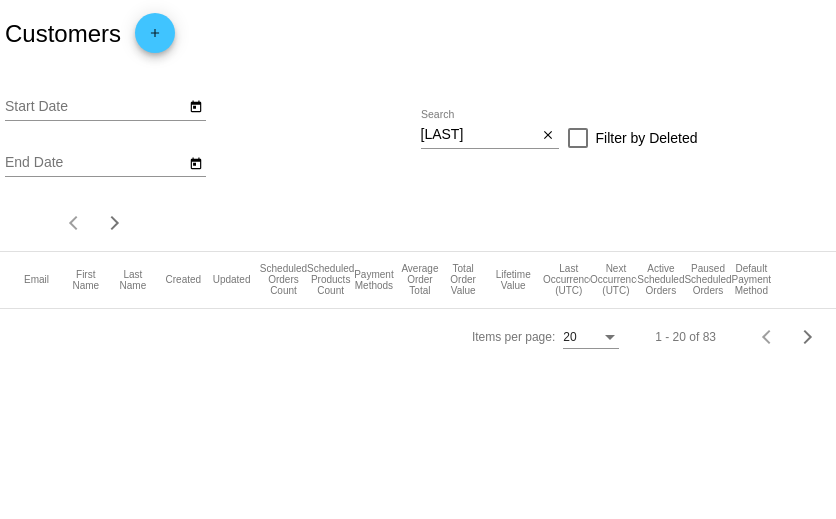 click on "Zimmerman" at bounding box center [479, 135] 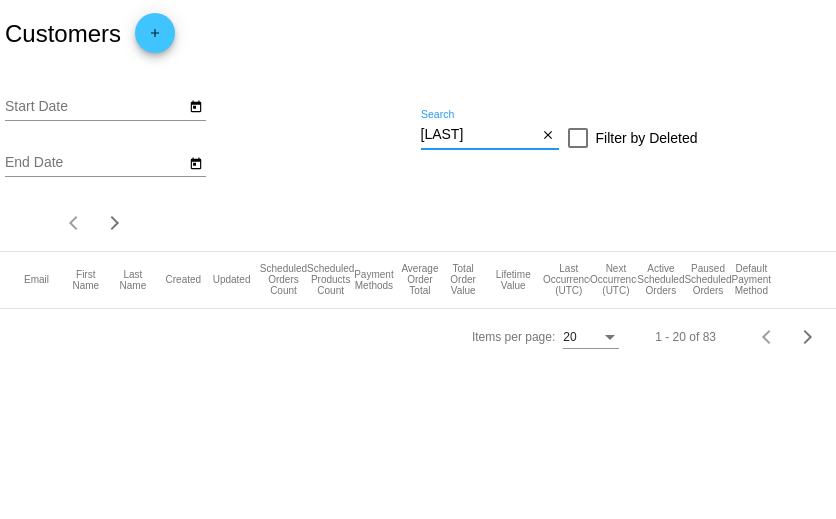 click on "Zimmerman" at bounding box center (479, 135) 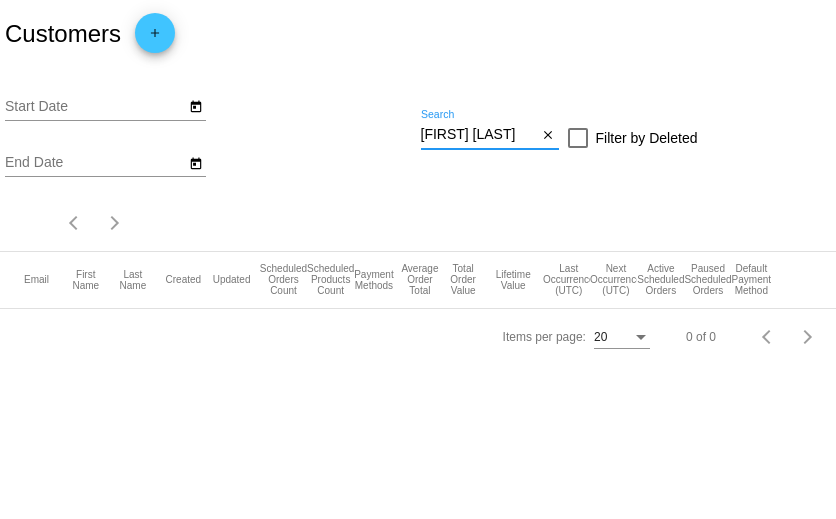 click on "Samantha reid" at bounding box center [479, 135] 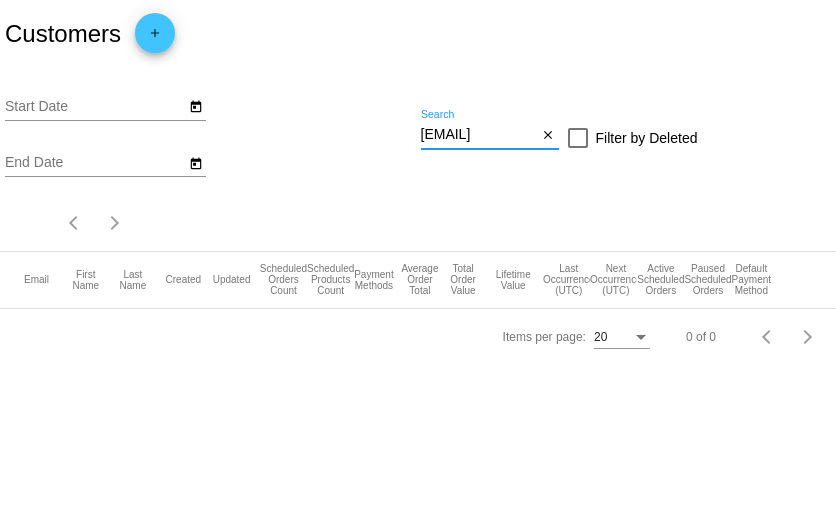 type on "sreidrf@gmail.com" 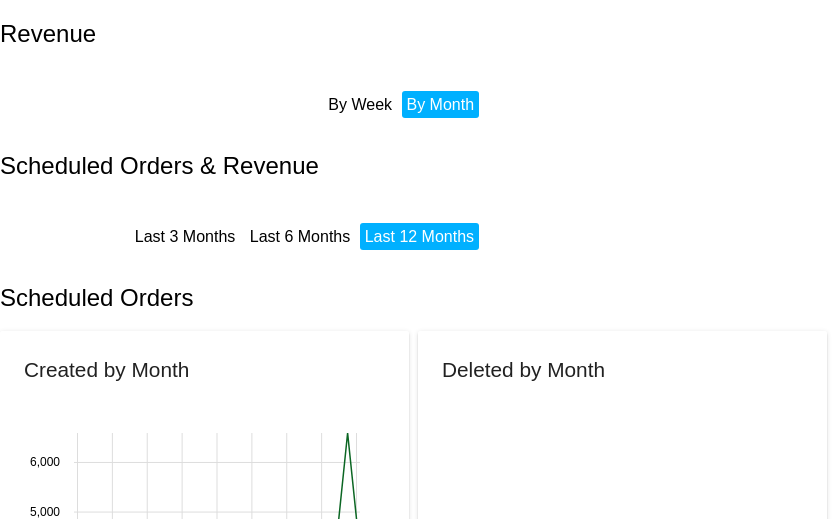 scroll, scrollTop: 0, scrollLeft: 0, axis: both 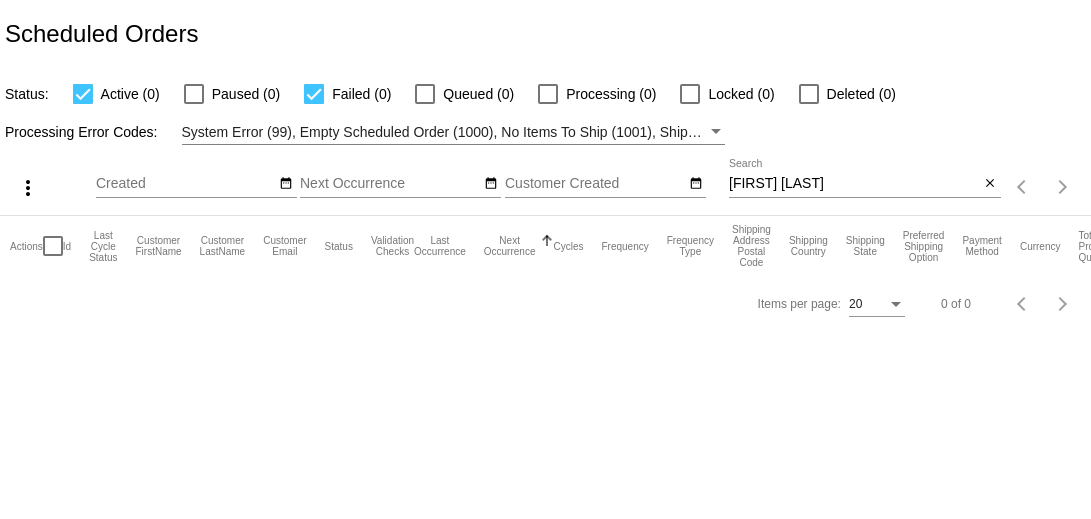 click on "Sherif Mikhael" at bounding box center [854, 184] 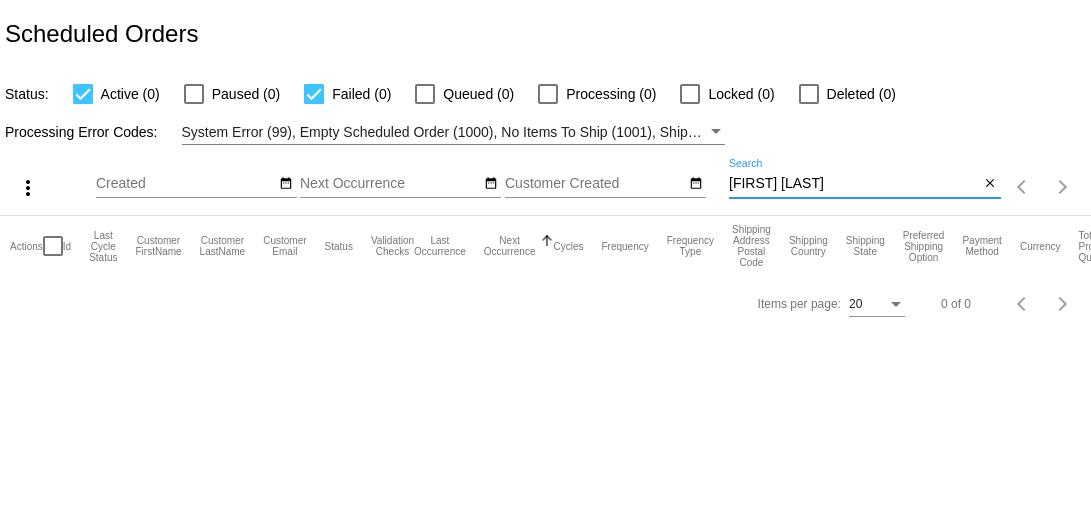 click on "Sherif Mikhael" at bounding box center (854, 184) 